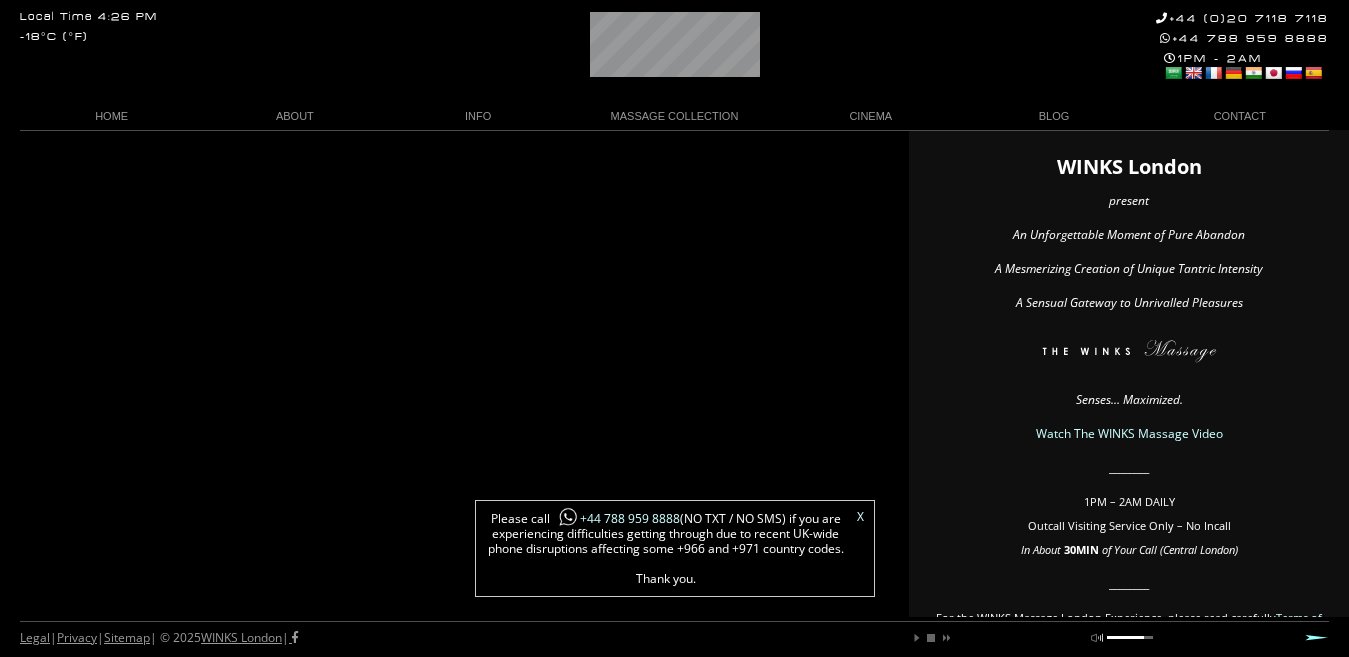 scroll, scrollTop: 0, scrollLeft: 0, axis: both 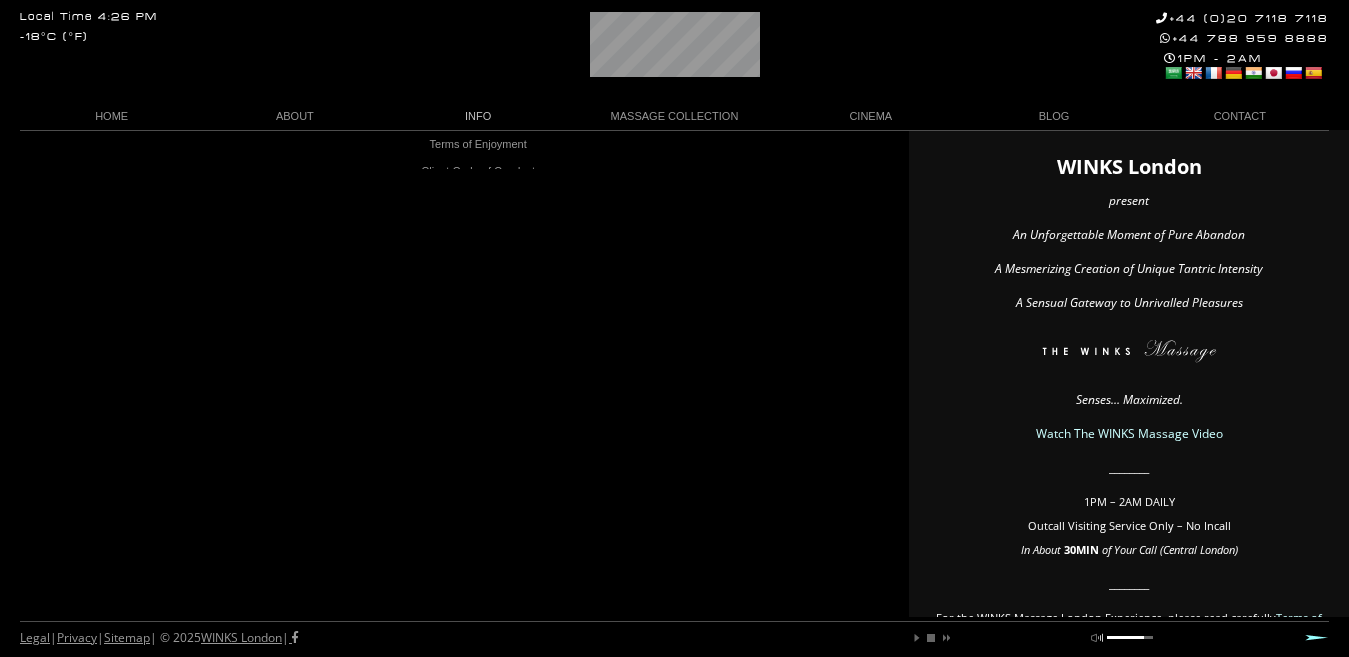 click on "INFO" at bounding box center (478, 116) 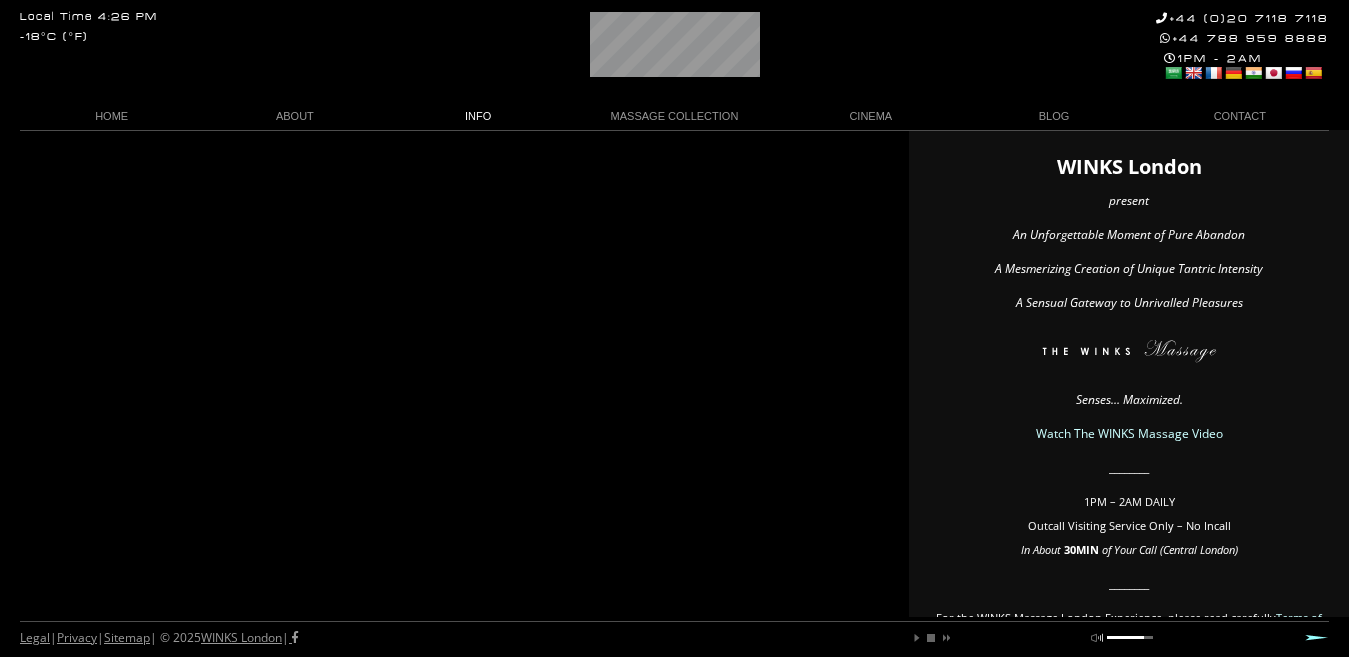 click on "INFO" at bounding box center [478, 116] 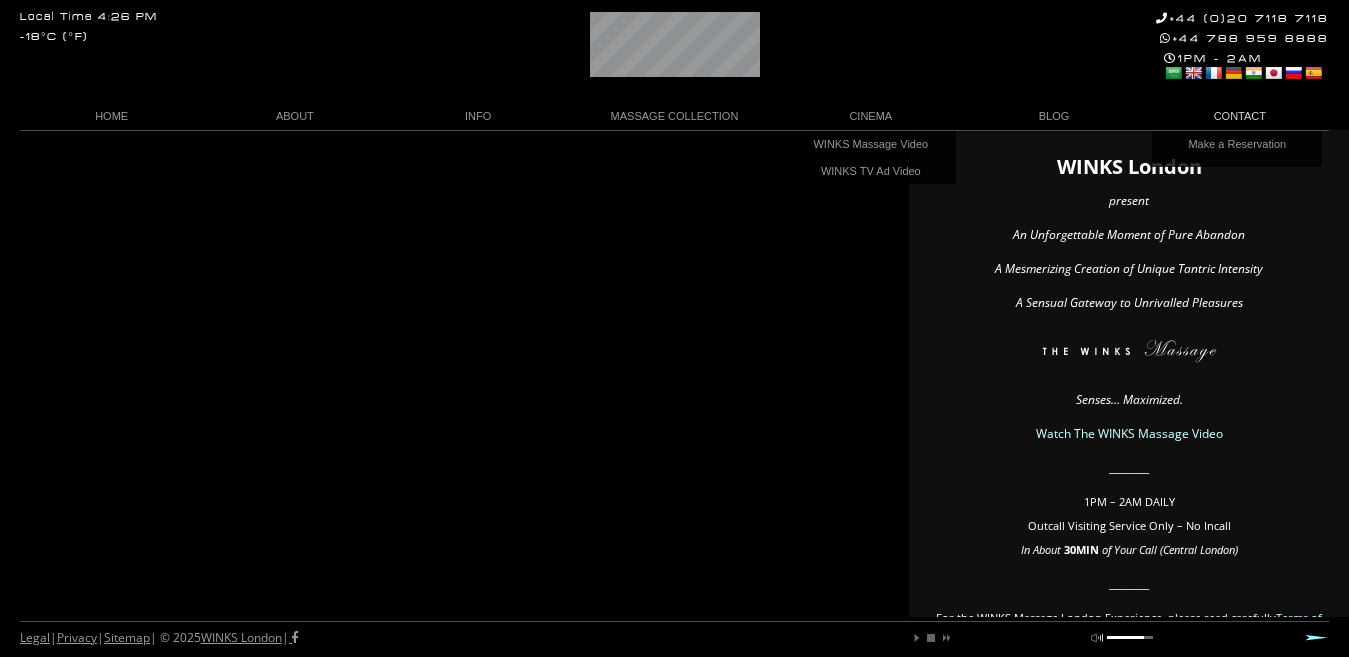 click on "CONTACT" at bounding box center (1237, 116) 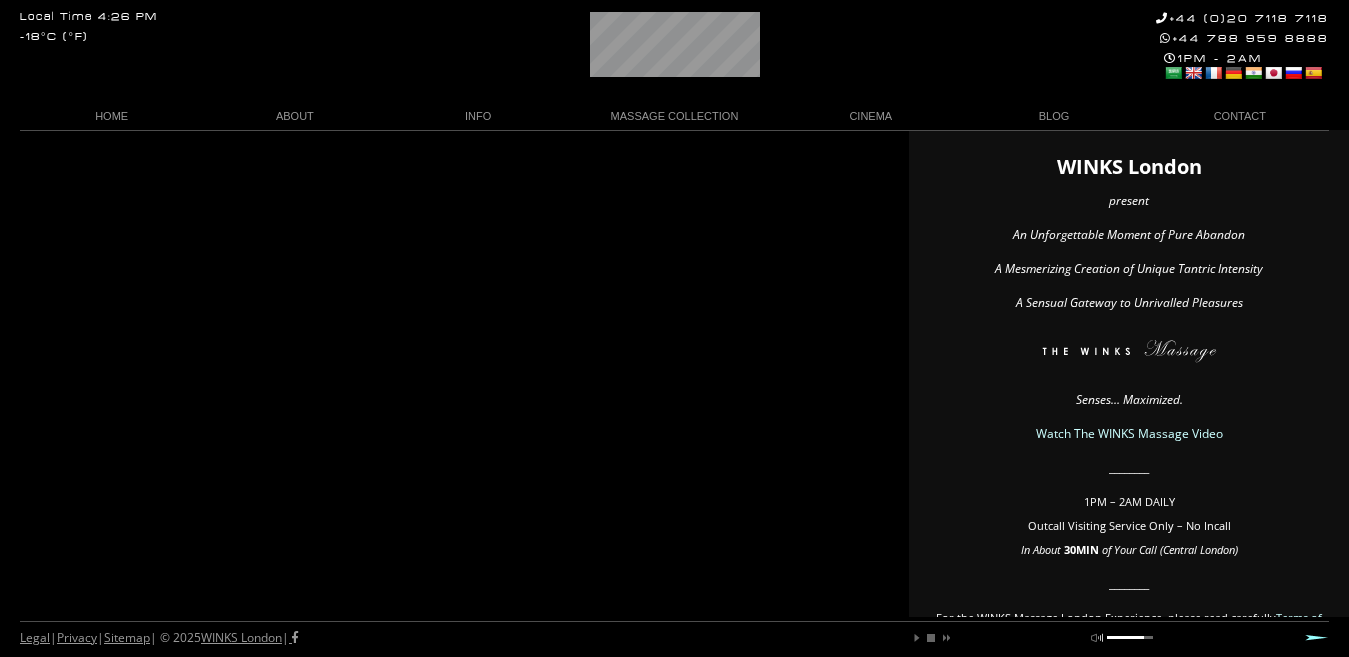scroll, scrollTop: 0, scrollLeft: 106, axis: horizontal 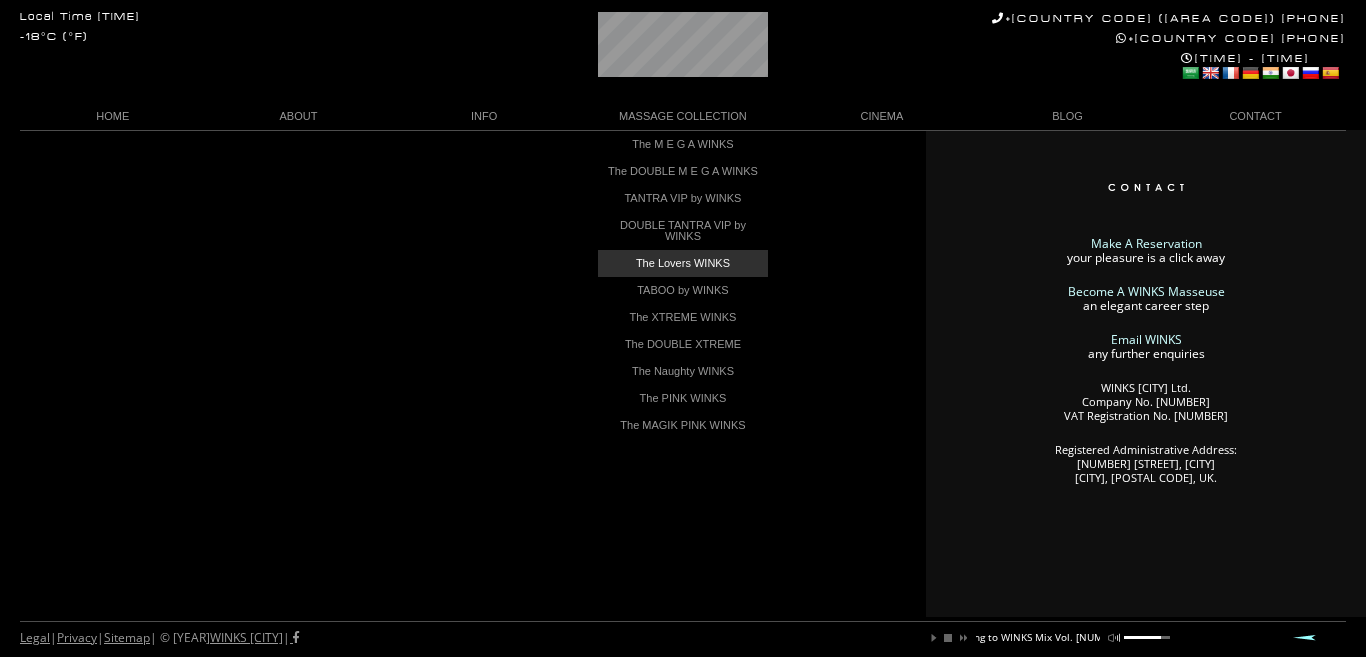 click on "The Lovers WINKS" at bounding box center [683, 263] 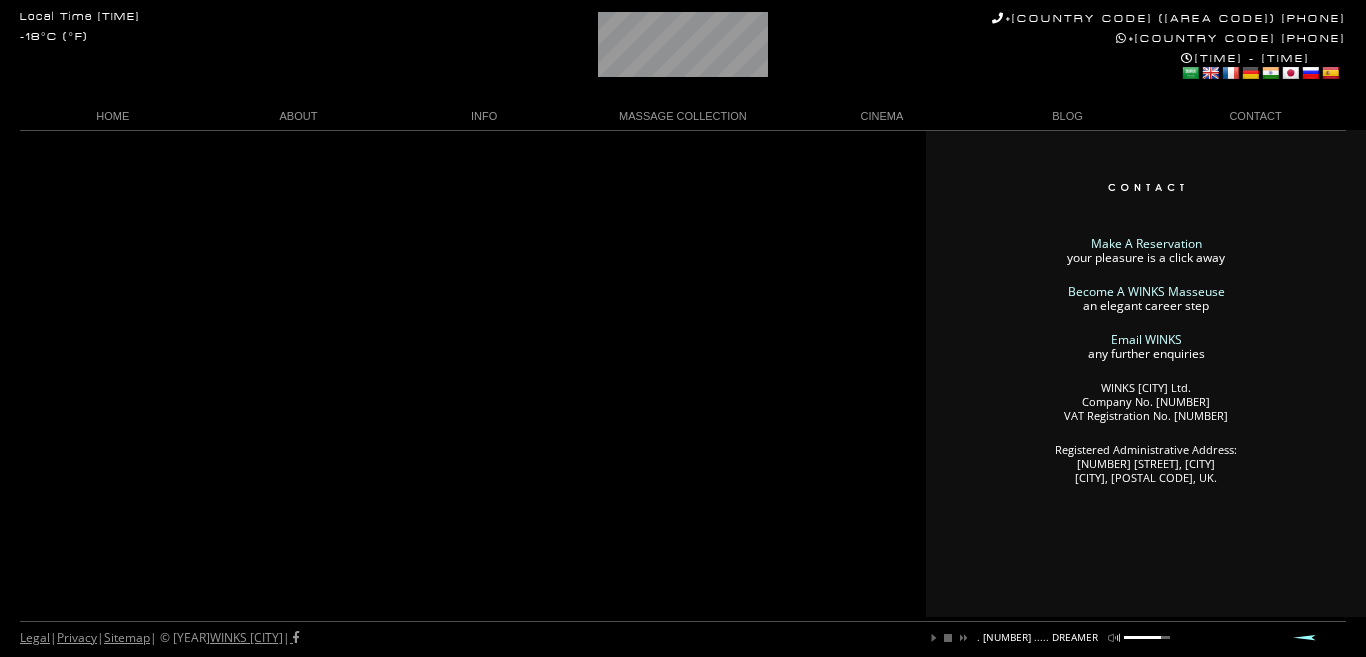 scroll, scrollTop: 0, scrollLeft: 291, axis: horizontal 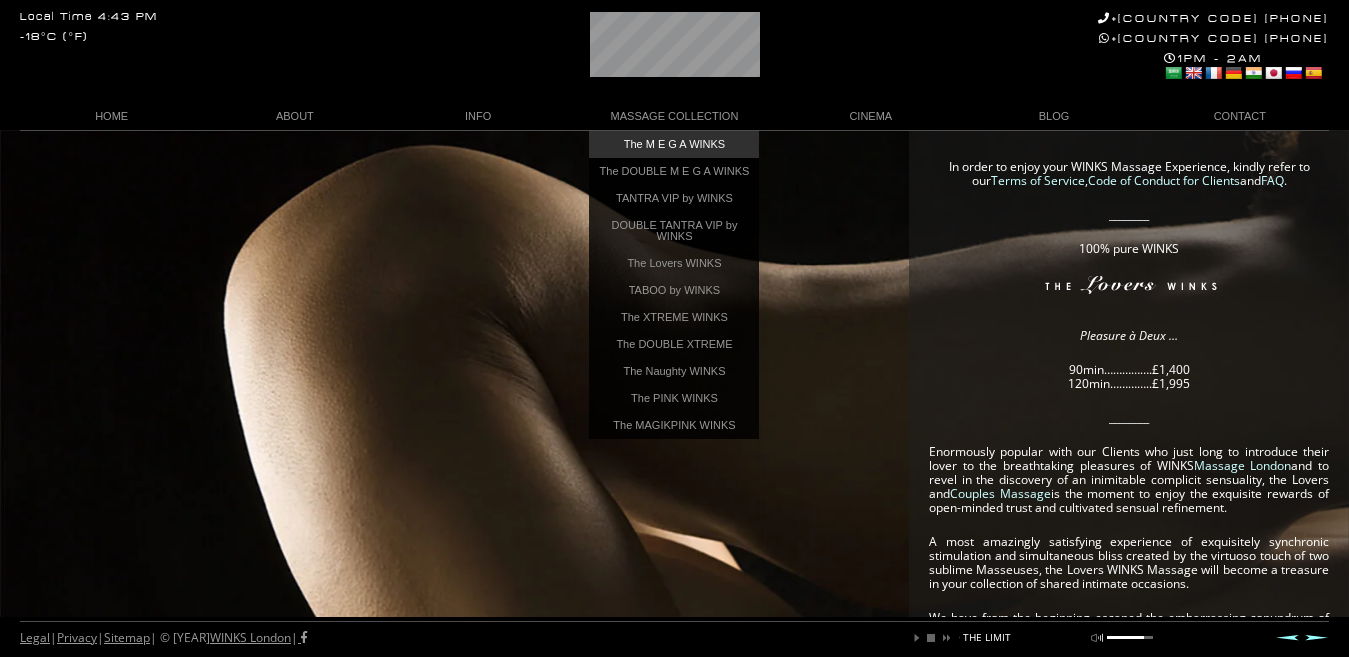 click on "The M E G A WINKS" at bounding box center (674, 144) 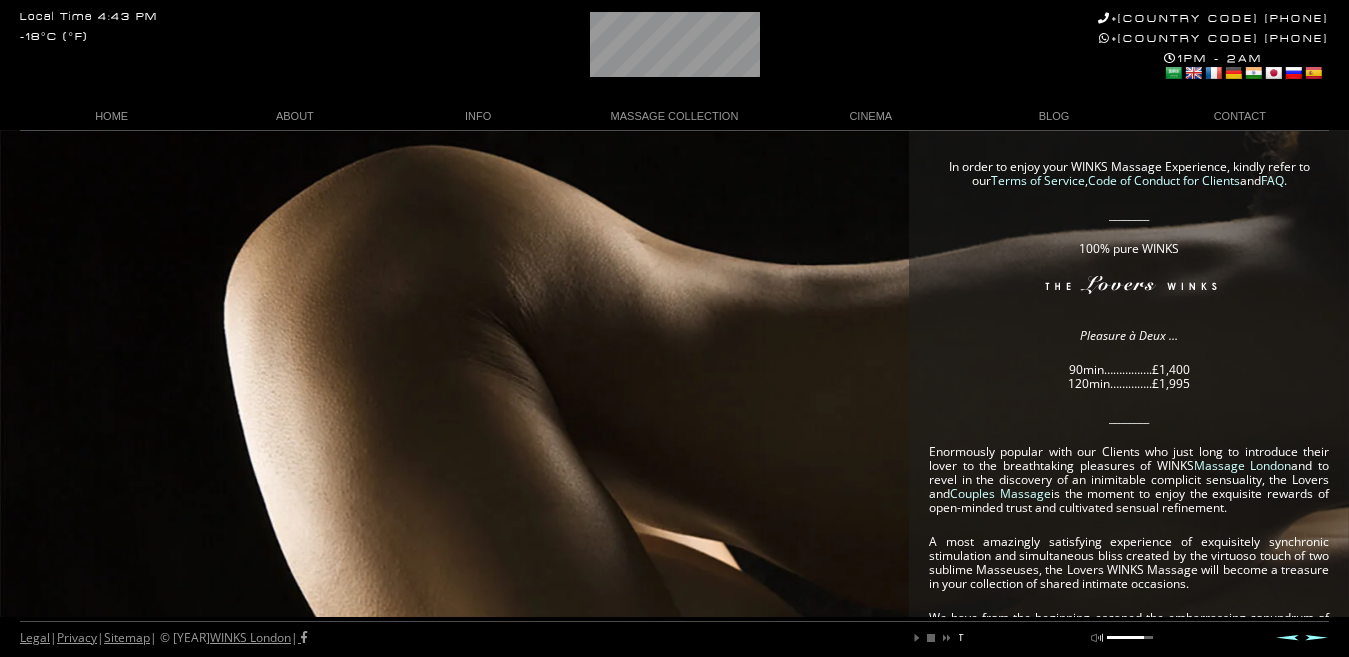 scroll, scrollTop: 0, scrollLeft: 386, axis: horizontal 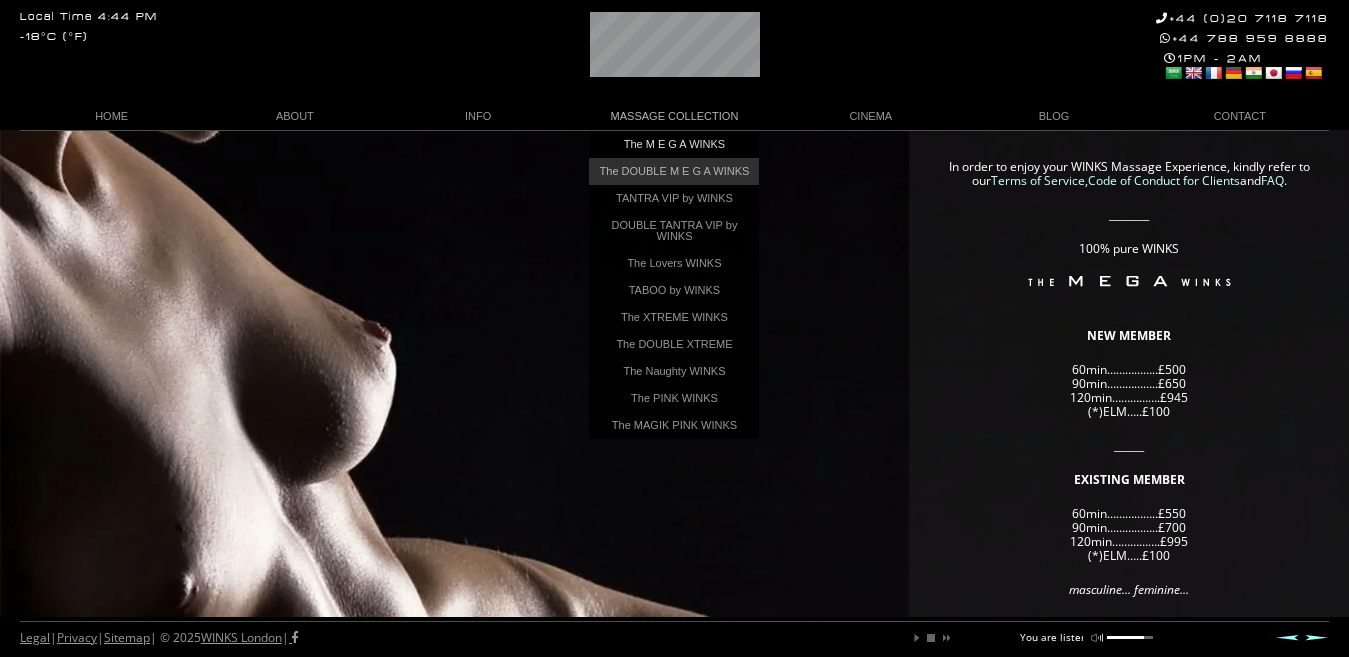 click on "The DOUBLE M E G A WINKS" at bounding box center [674, 171] 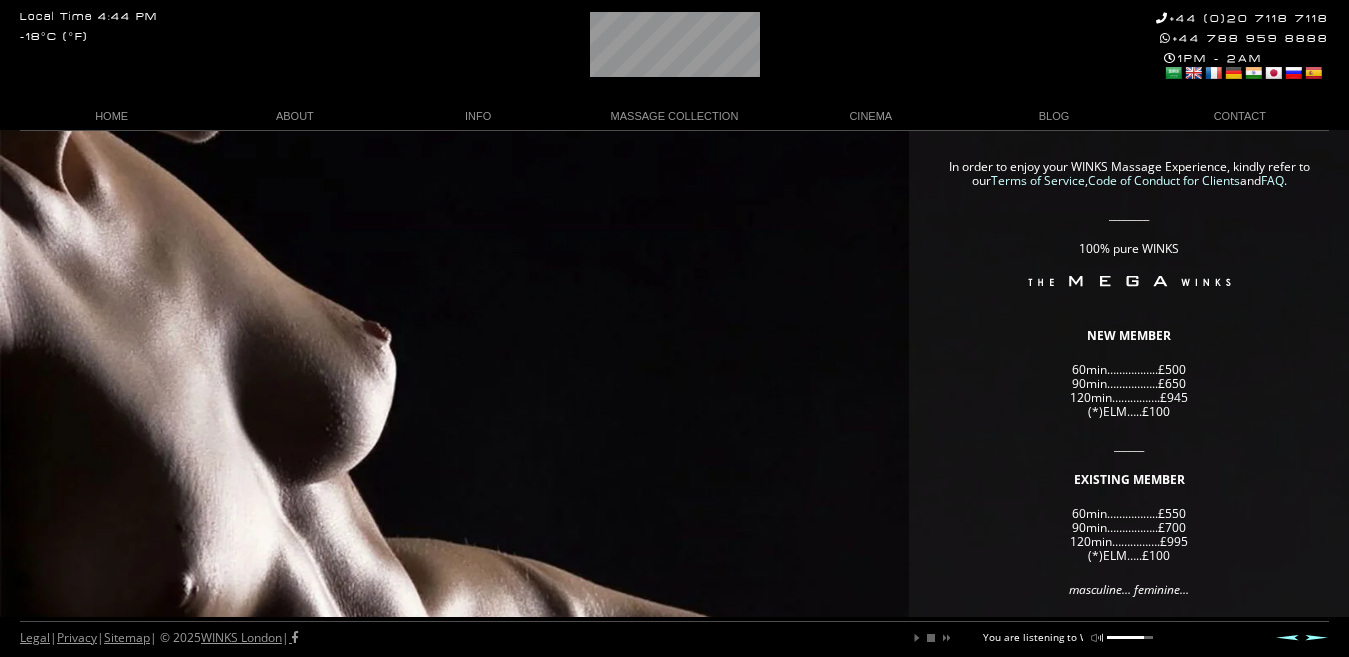 scroll, scrollTop: 0, scrollLeft: 103, axis: horizontal 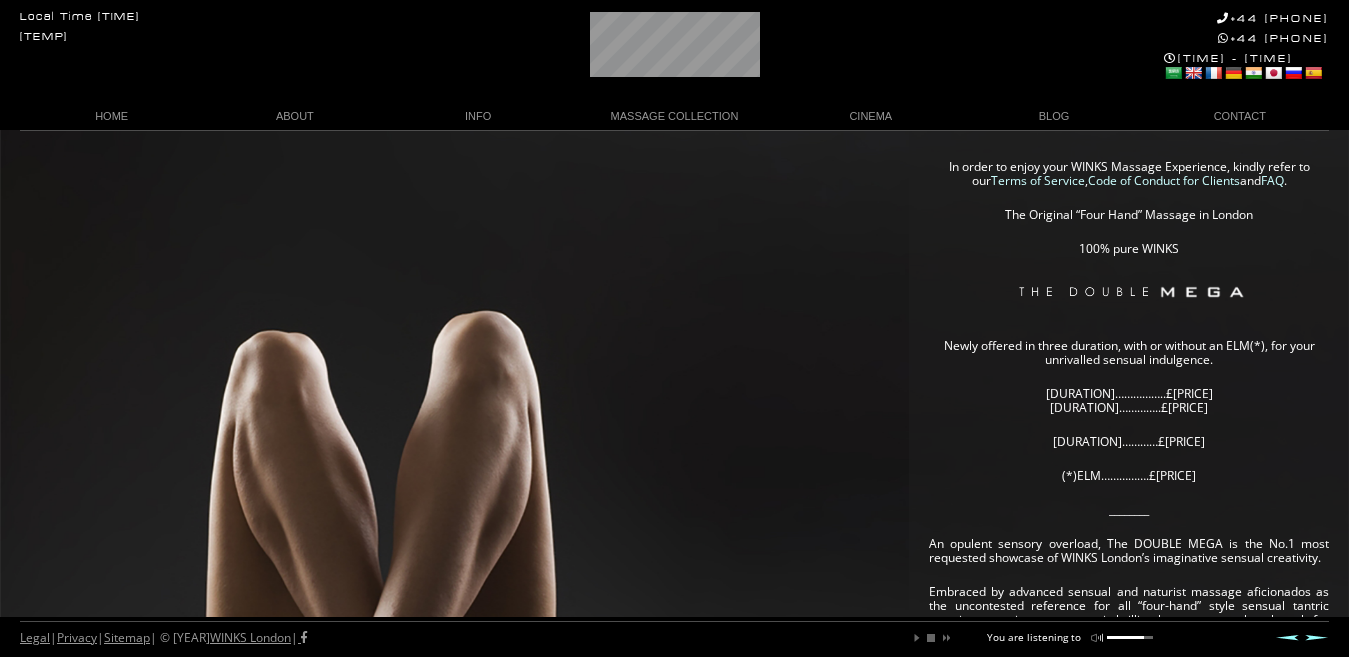 drag, startPoint x: 1134, startPoint y: 637, endPoint x: 1115, endPoint y: 637, distance: 19 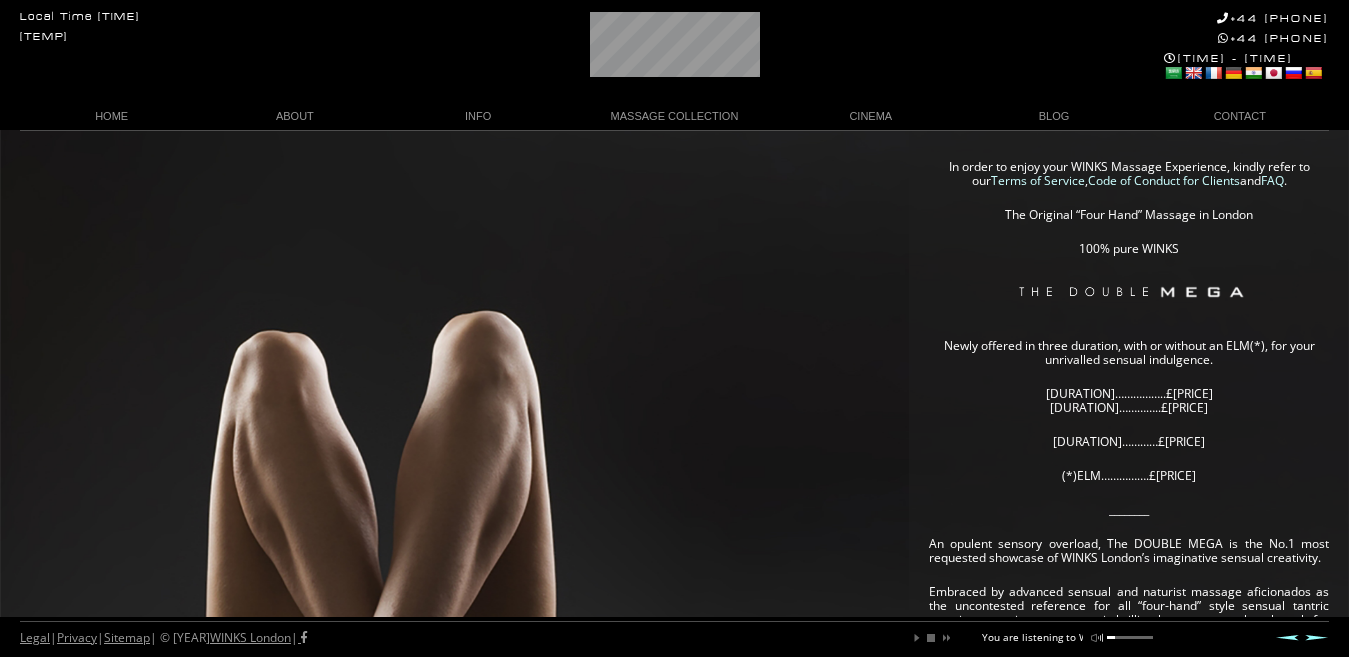 click at bounding box center [1130, 637] 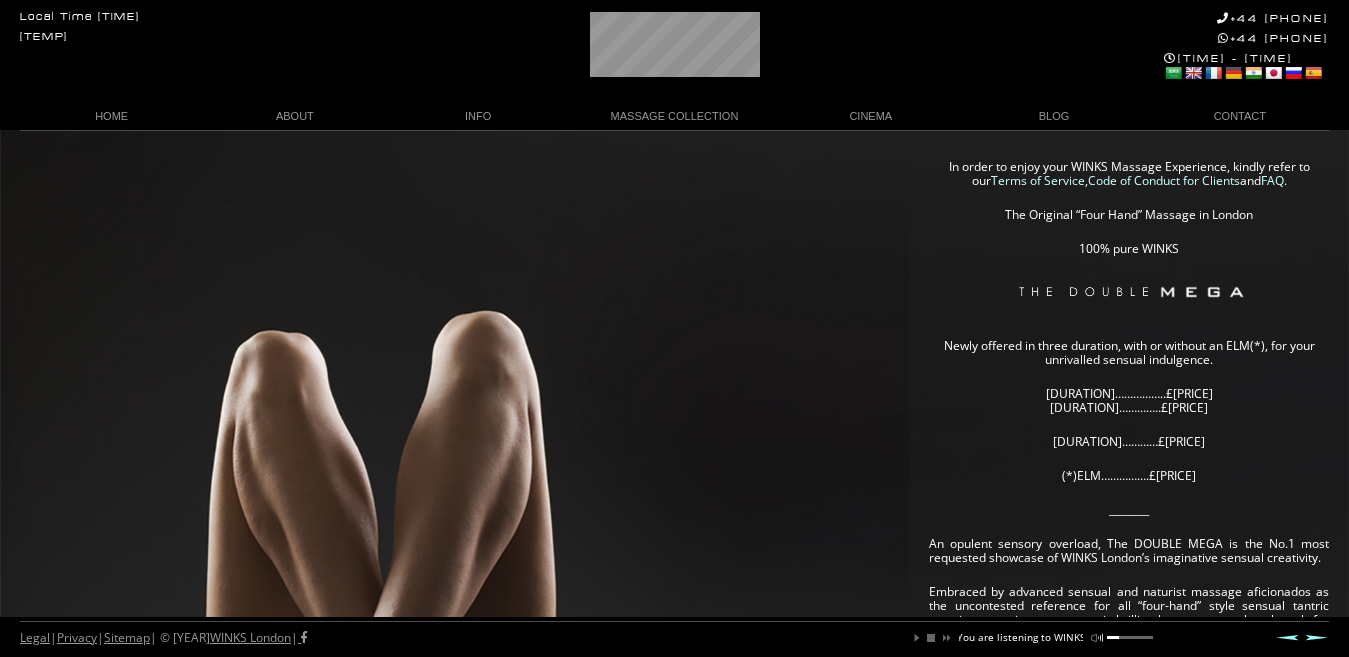 click on "Legal  |  Privacy  |  Sitemap  | © 2025  WINKS London  |
play
pause
stop
next
mute
unmute
You are listening to WINKS Mix Vol. 4 ..... BOOK OF NAGHMA
Update Required
Prev Next" at bounding box center [674, 639] 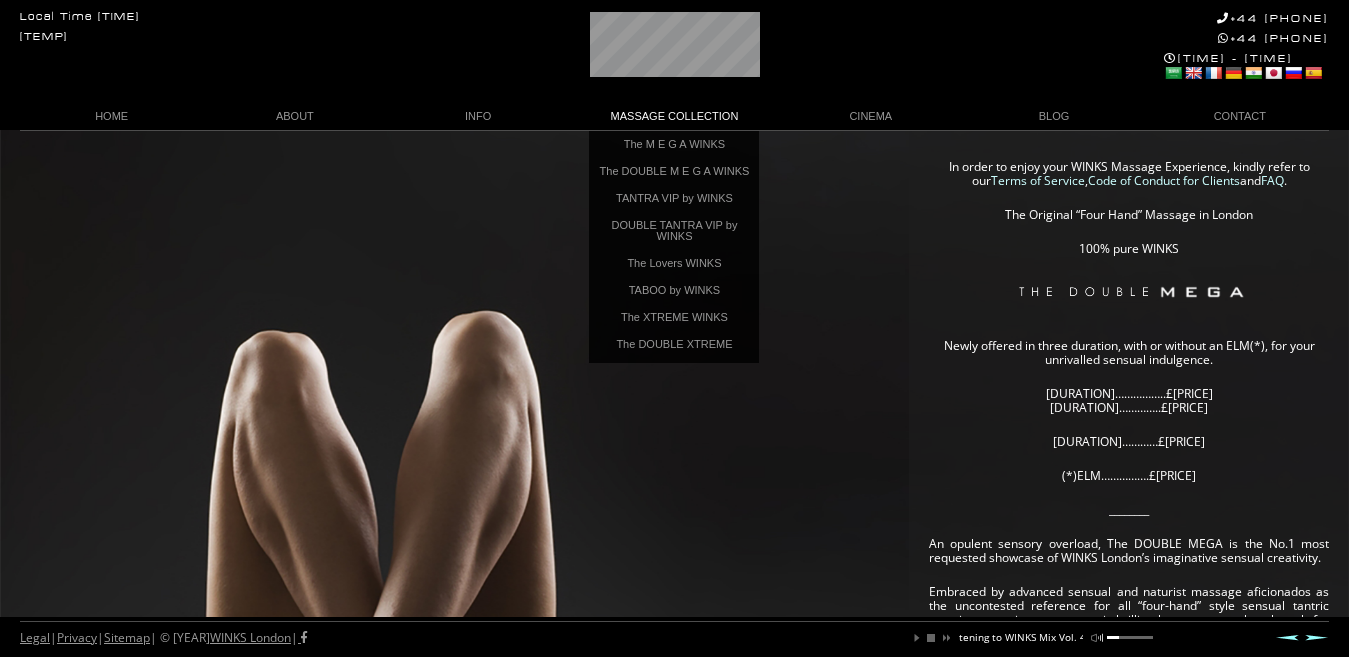 click on "MASSAGE COLLECTION" at bounding box center [674, 116] 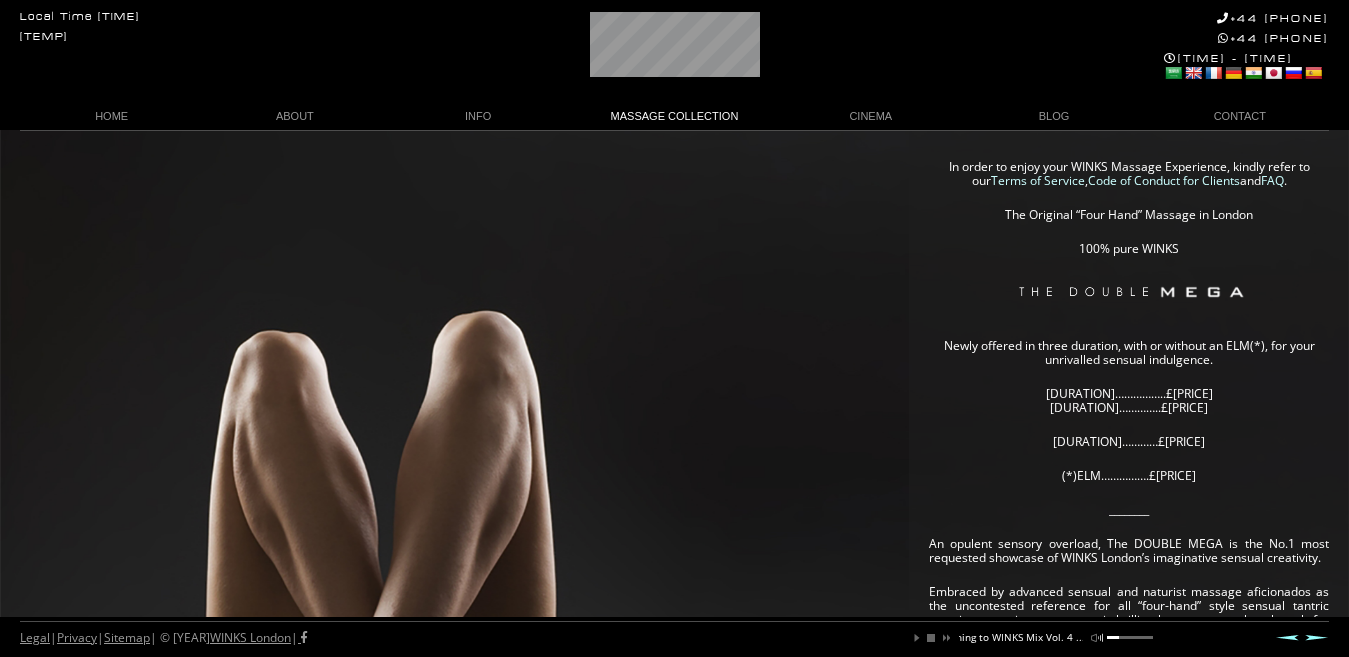 click on "MASSAGE COLLECTION" at bounding box center (674, 116) 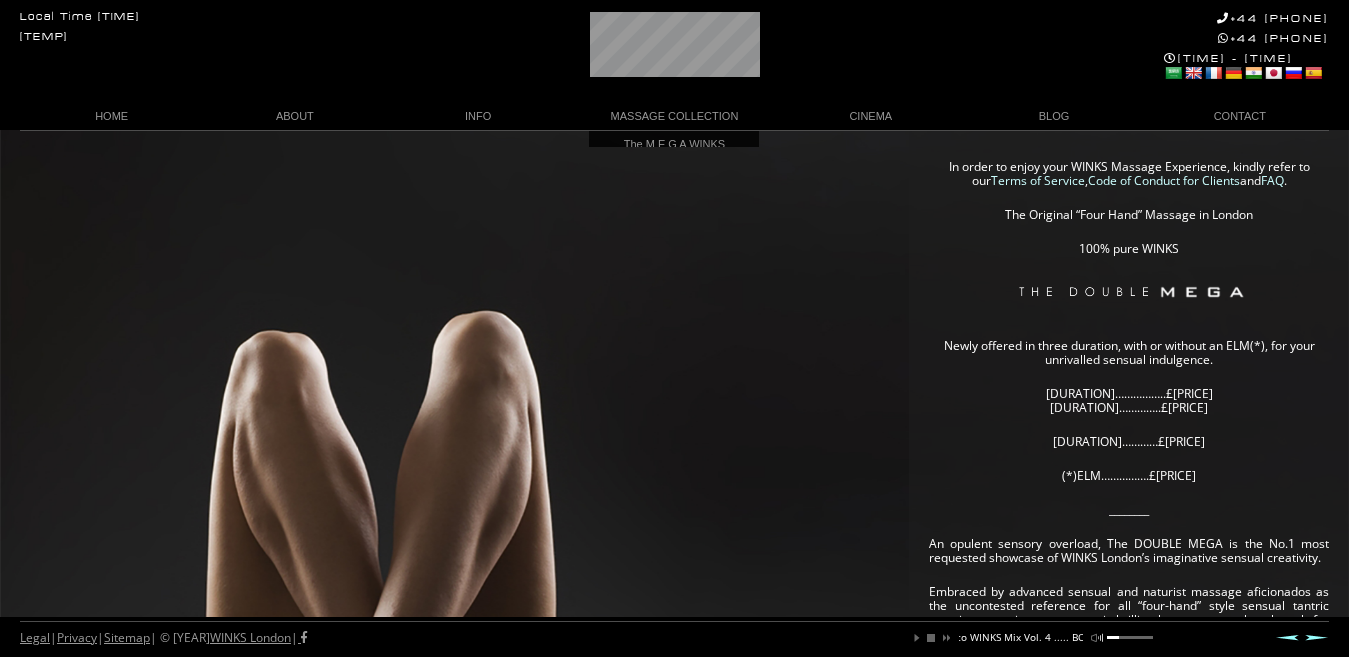scroll, scrollTop: 0, scrollLeft: 213, axis: horizontal 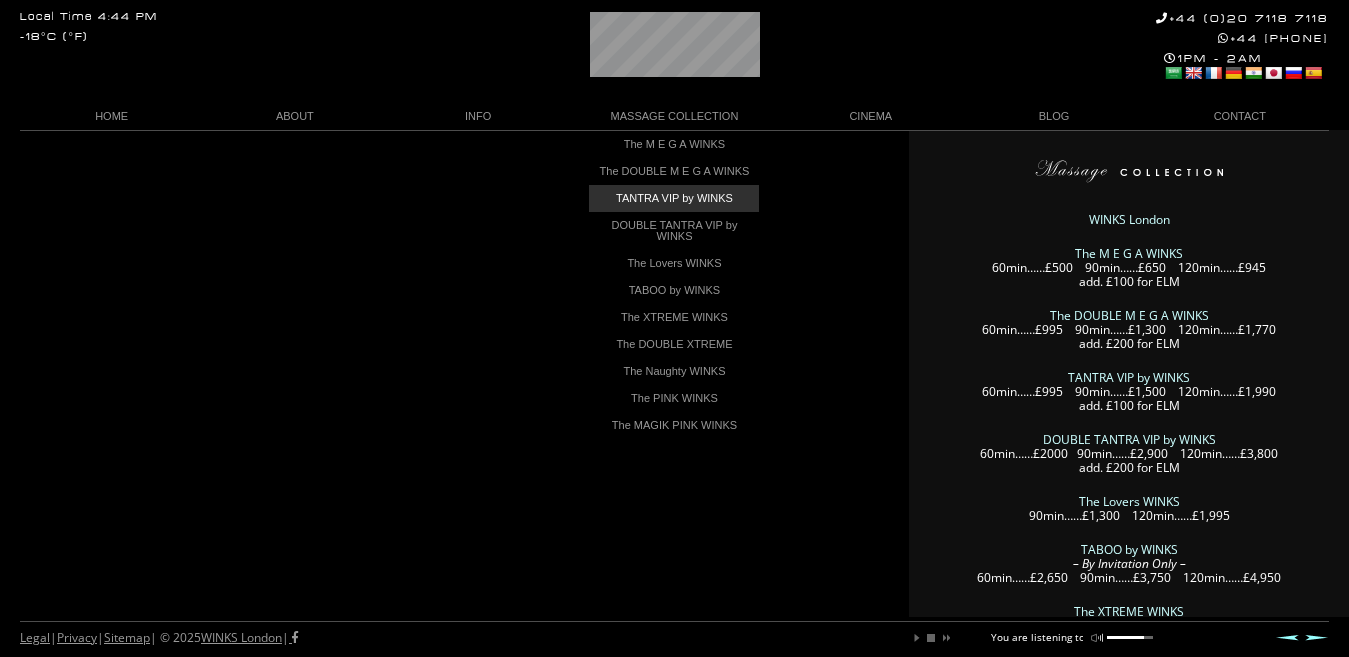 click on "TANTRA VIP by WINKS" at bounding box center [674, 198] 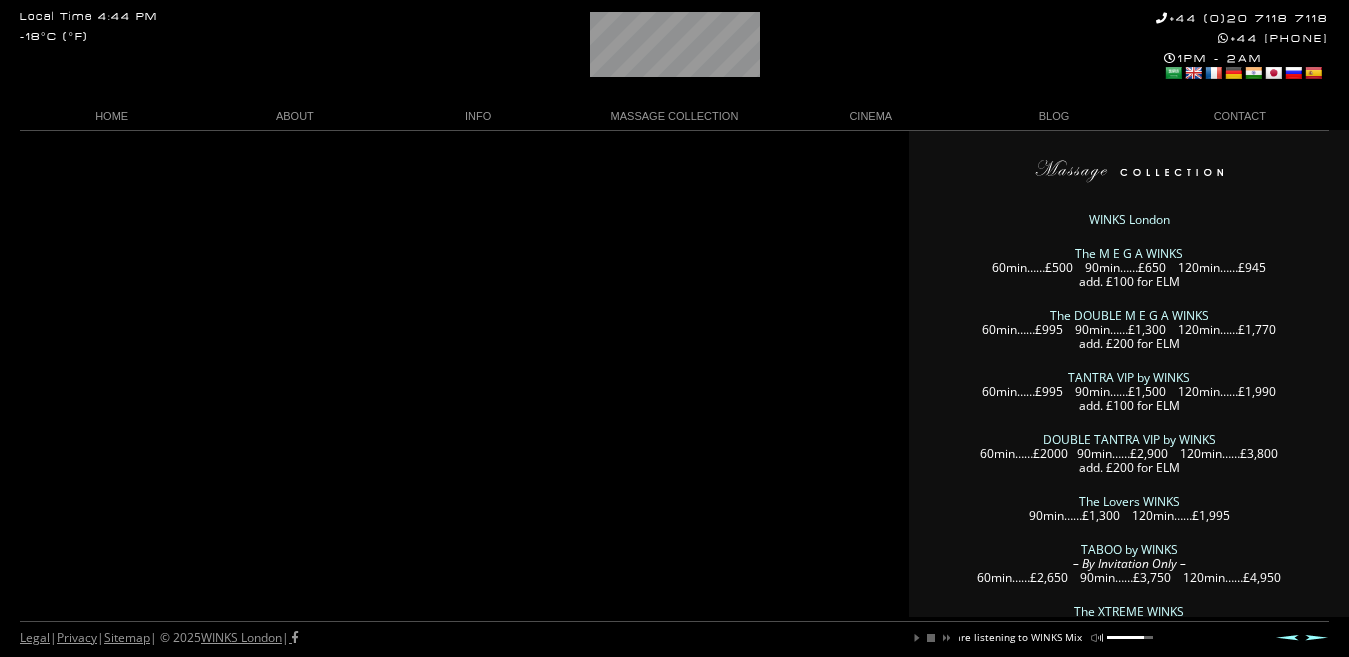 scroll, scrollTop: 0, scrollLeft: 152, axis: horizontal 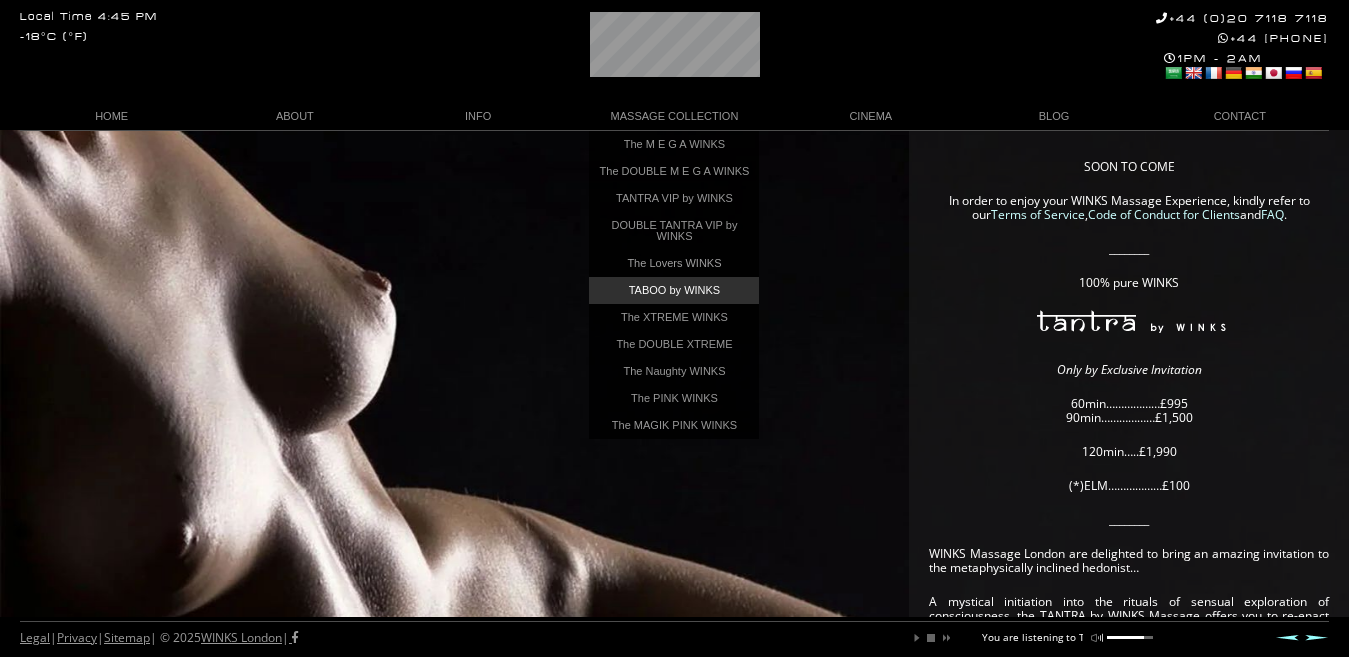 click on "TABOO by WINKS" at bounding box center (674, 290) 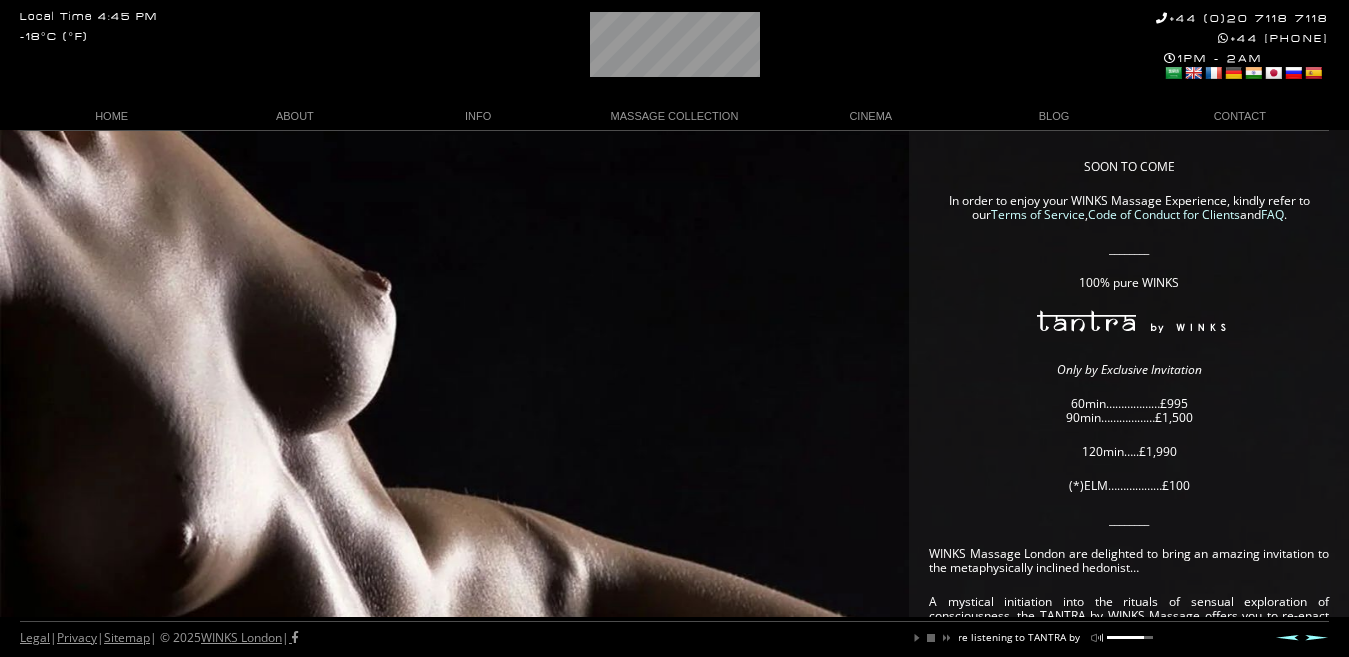 scroll, scrollTop: 0, scrollLeft: 155, axis: horizontal 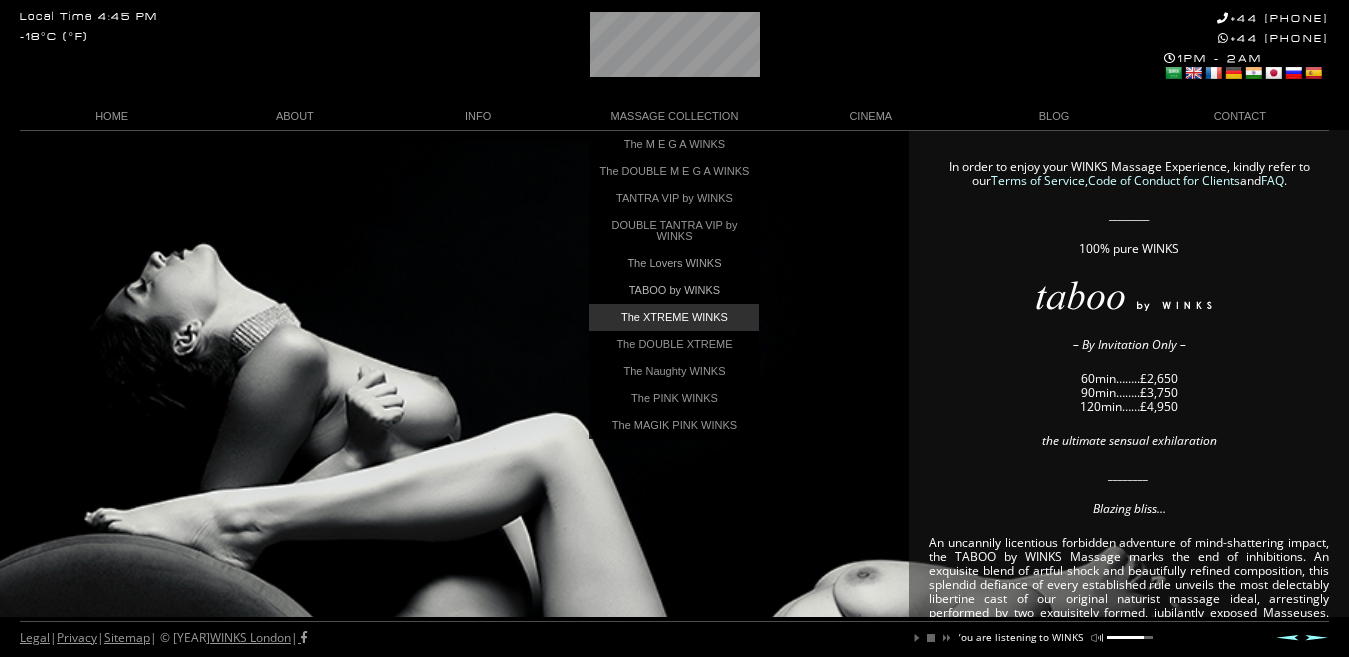 click on "The XTREME WINKS" at bounding box center (674, 317) 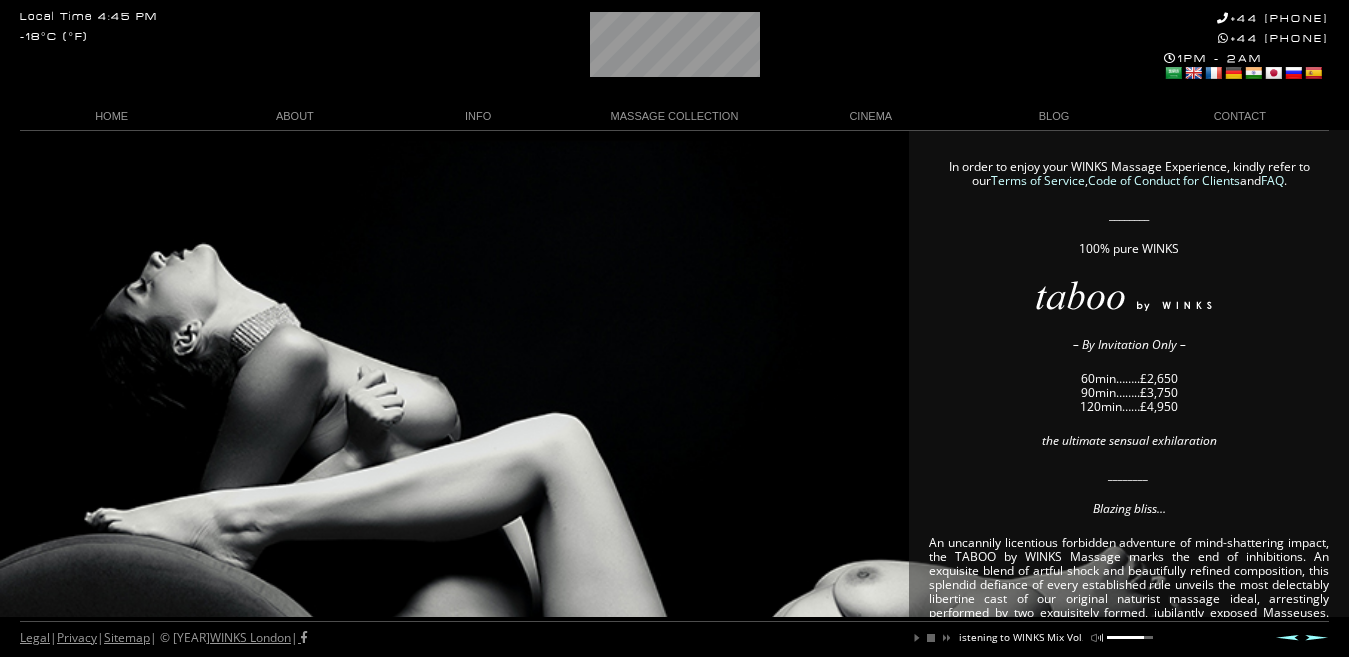 scroll, scrollTop: 0, scrollLeft: 169, axis: horizontal 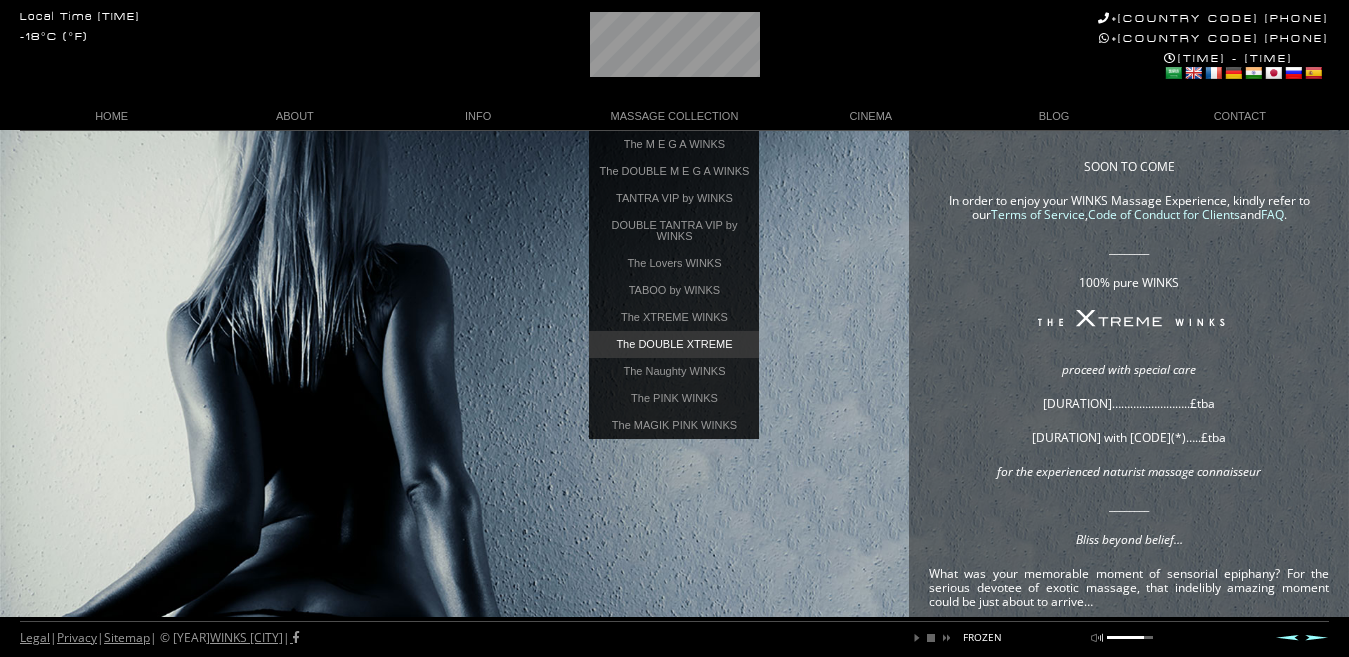 click on "The DOUBLE XTREME" at bounding box center [674, 344] 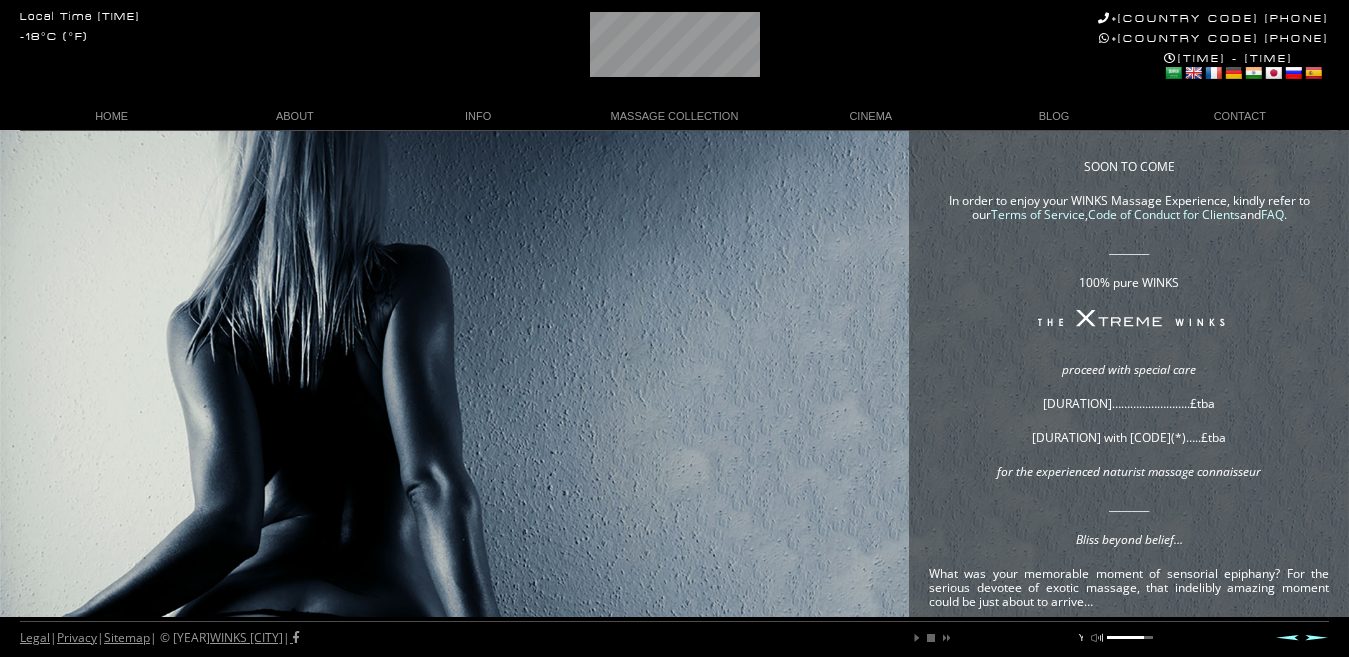 scroll, scrollTop: 0, scrollLeft: 7, axis: horizontal 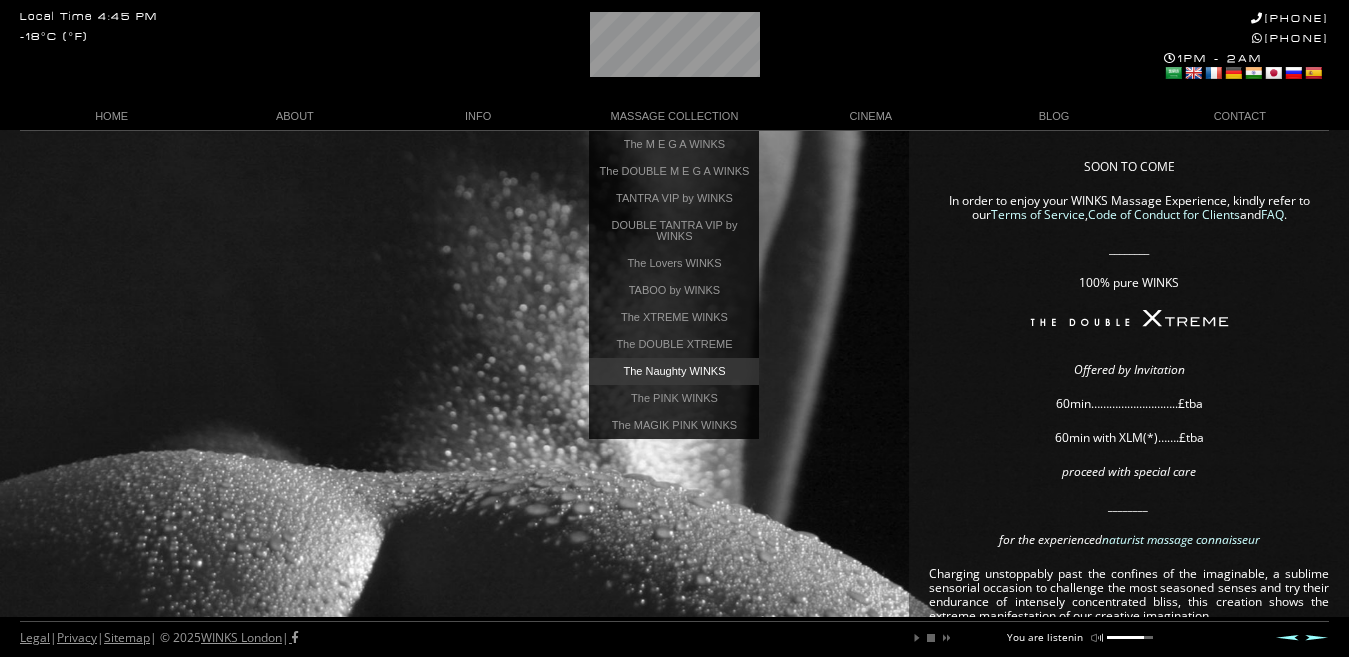 click on "The Naughty WINKS" at bounding box center (674, 371) 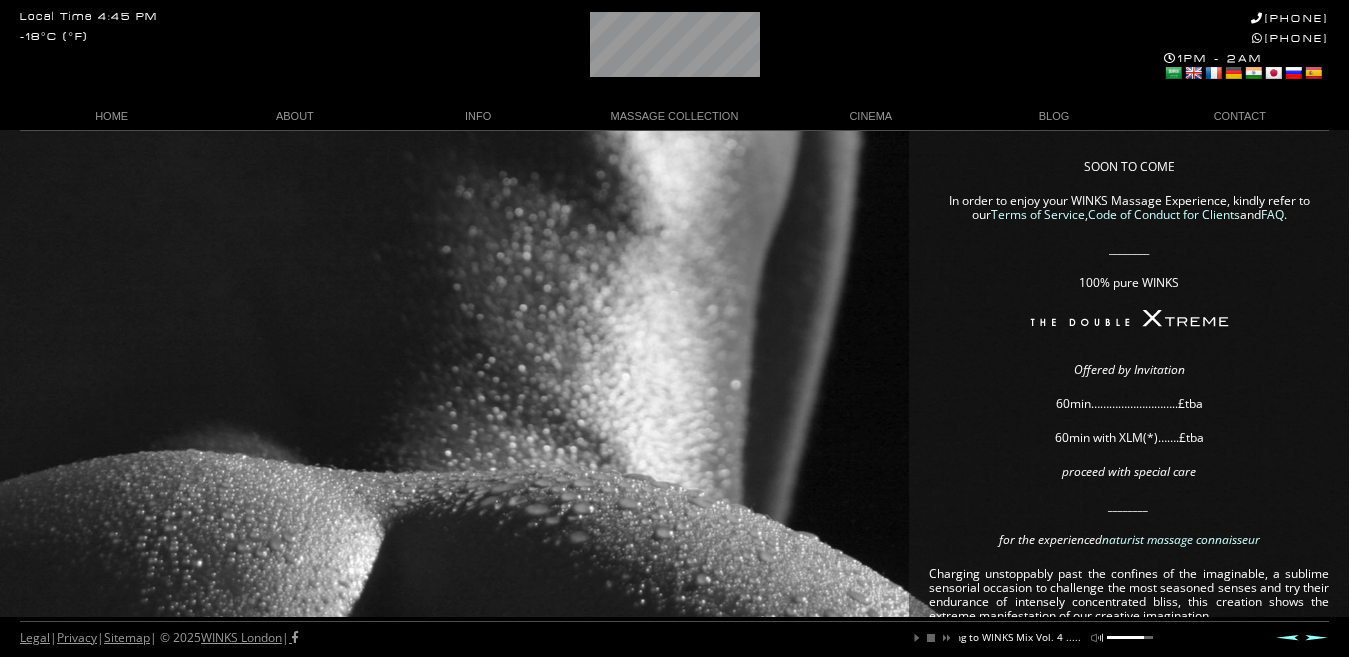 scroll, scrollTop: 0, scrollLeft: 203, axis: horizontal 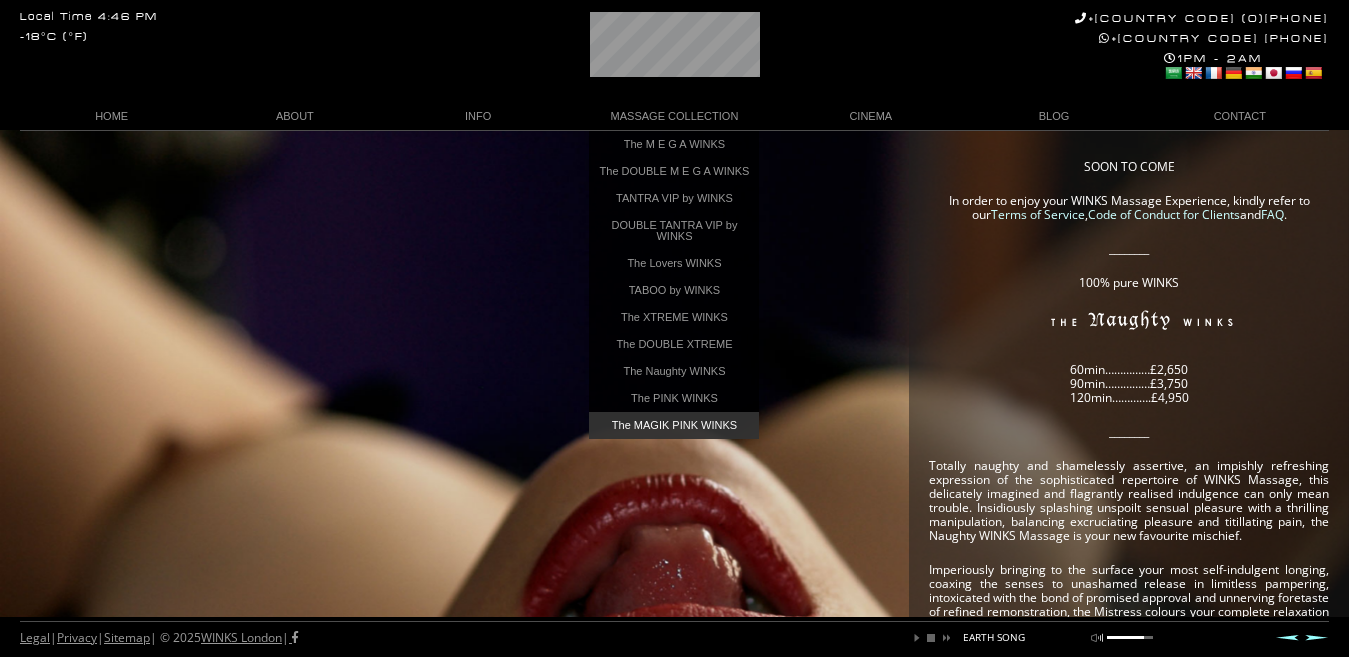 click on "The MAGIK PINK WINKS" at bounding box center (674, 425) 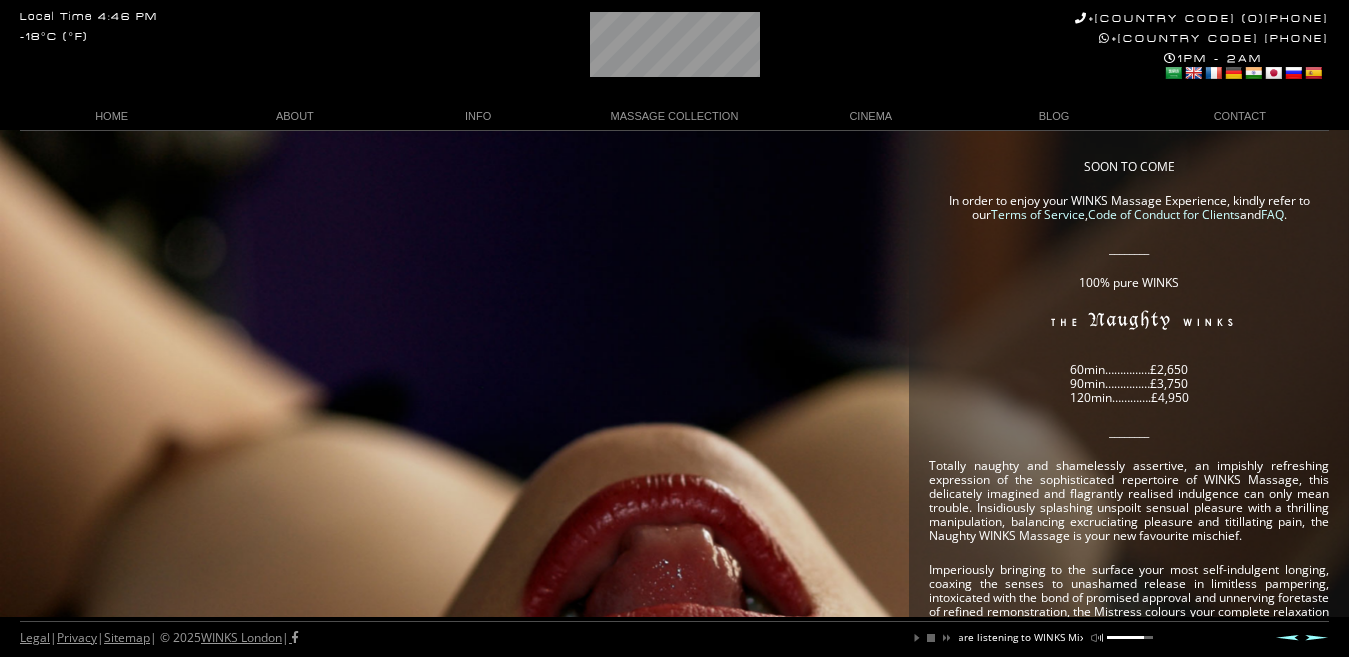 drag, startPoint x: 1331, startPoint y: 33, endPoint x: 1204, endPoint y: 40, distance: 127.192764 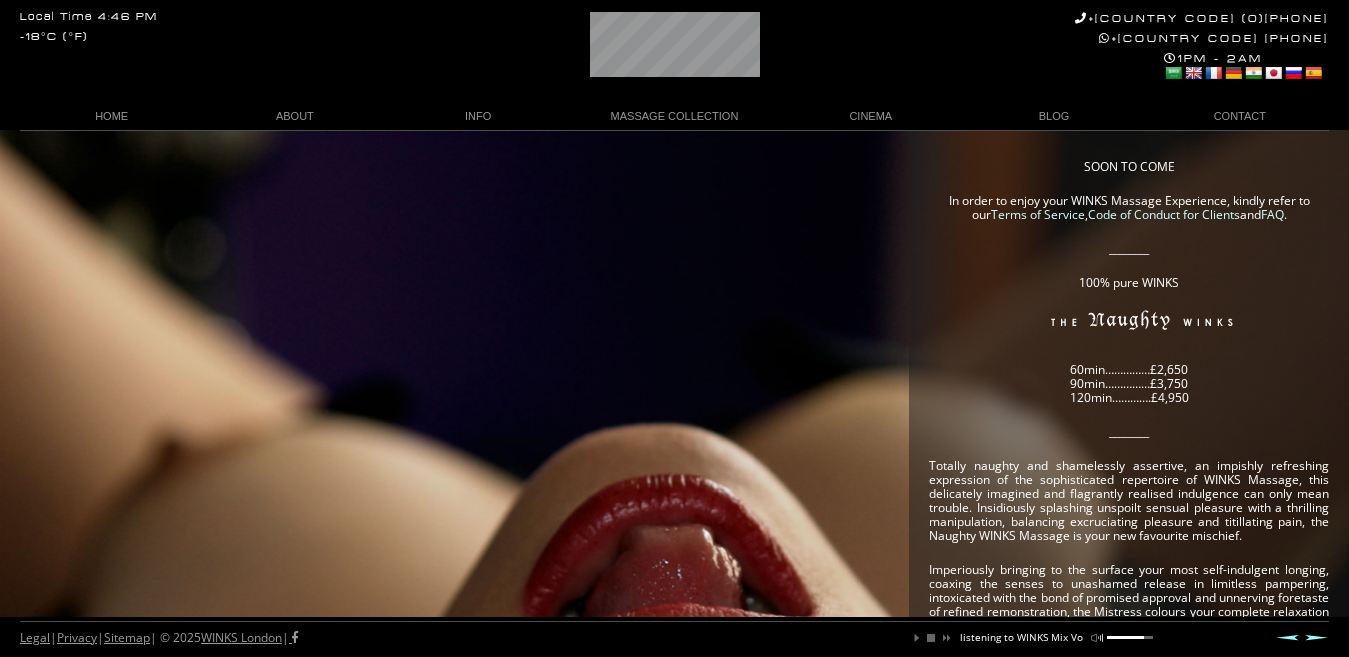 drag, startPoint x: 1204, startPoint y: 38, endPoint x: 1319, endPoint y: 36, distance: 115.01739 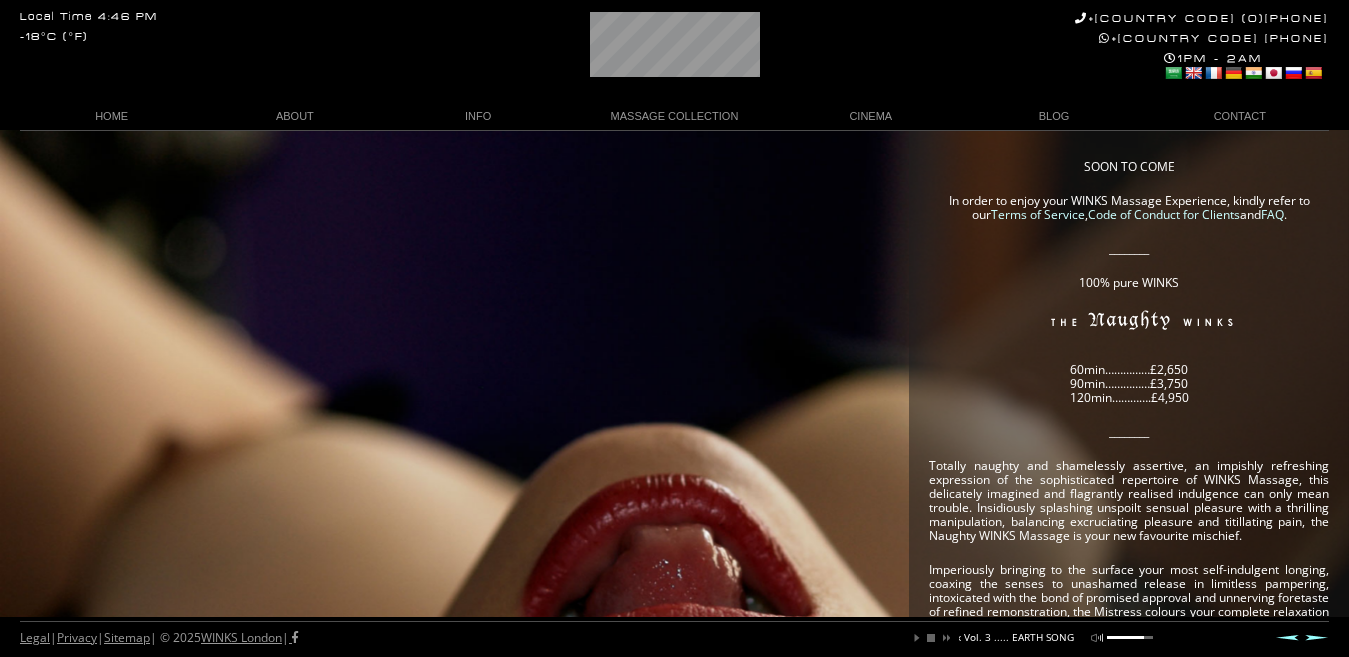 scroll, scrollTop: 0, scrollLeft: 273, axis: horizontal 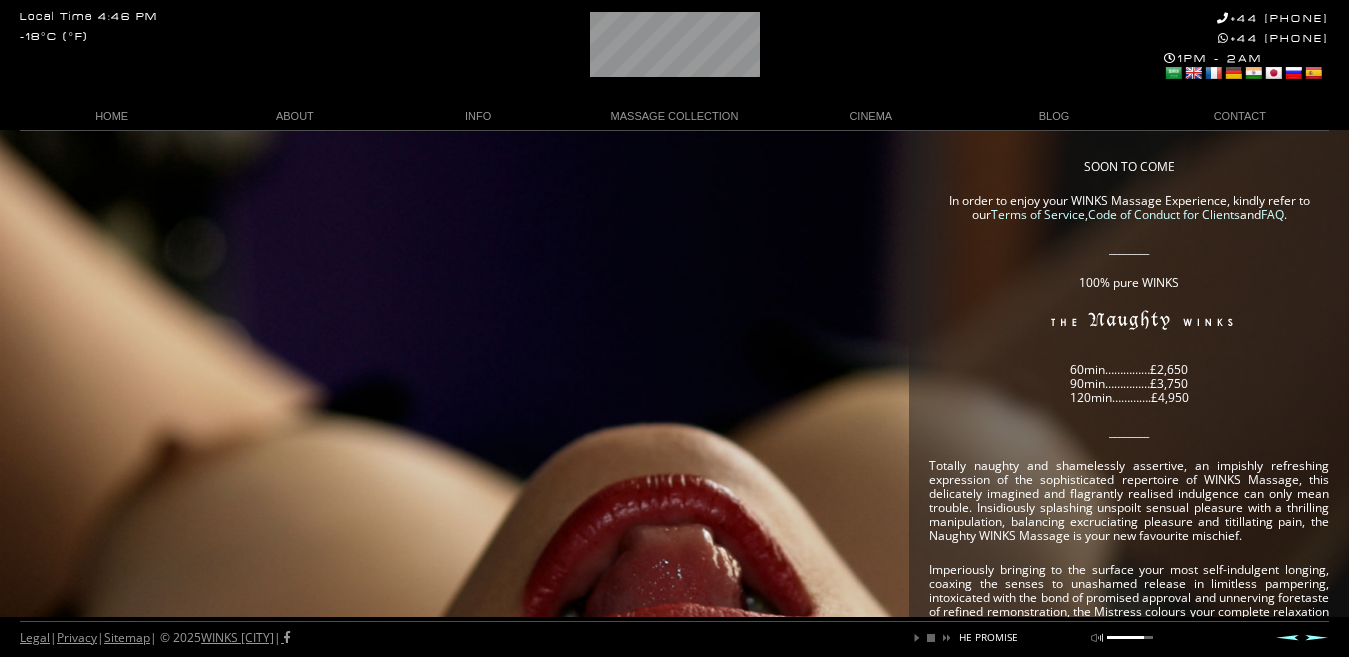 click on "Local Time 4:46 PM
-18°C (°F)
+44 (0)20 7118 7118
+44 788 959 8888
1PM - 2AM  		 Select Language Arabic English French German Hindi Japanese Russian Spanish
HOME ABOUT The WINKS Way The WINKS Policy The WINKS Massage The WINKS Masseuse The WINKS Valet The WINKS Mix INFO Terms of Enjoyment Client Code of Conduct FAQ The WINKS London REVIEW MASSAGE COLLECTION The M E G A WINKS The DOUBLE M E G A WINKS TANTRA VIP by WINKS DOUBLE TANTRA VIP by WINKS The Lovers WINKS TABOO by WINKS The XTREME WINKS The DOUBLE XTREME The Naughty WINKS The PINK WINKS The MAGIK PINK WINKS CINEMA WINKS Massage Video WINKS TV Ad Video BLOG CONTACT Make a Reservation Become a WINKS Masseuse Email WINKS" at bounding box center (674, 65) 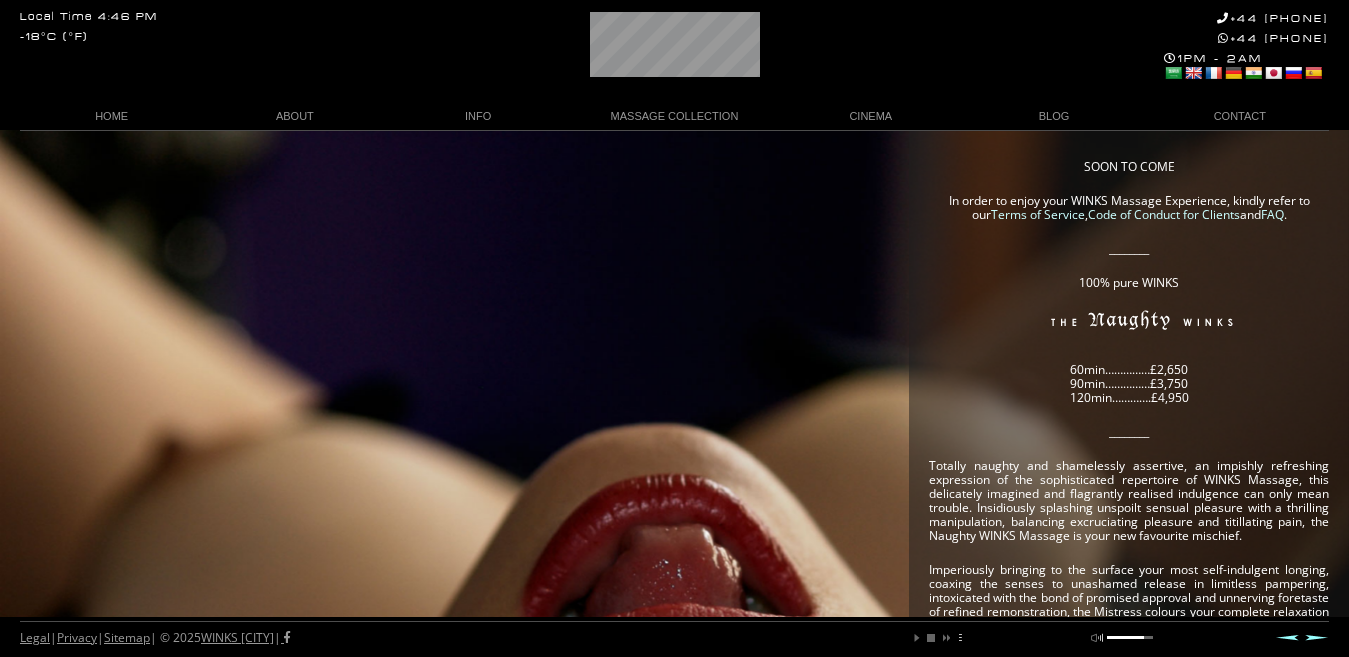 scroll, scrollTop: 0, scrollLeft: 0, axis: both 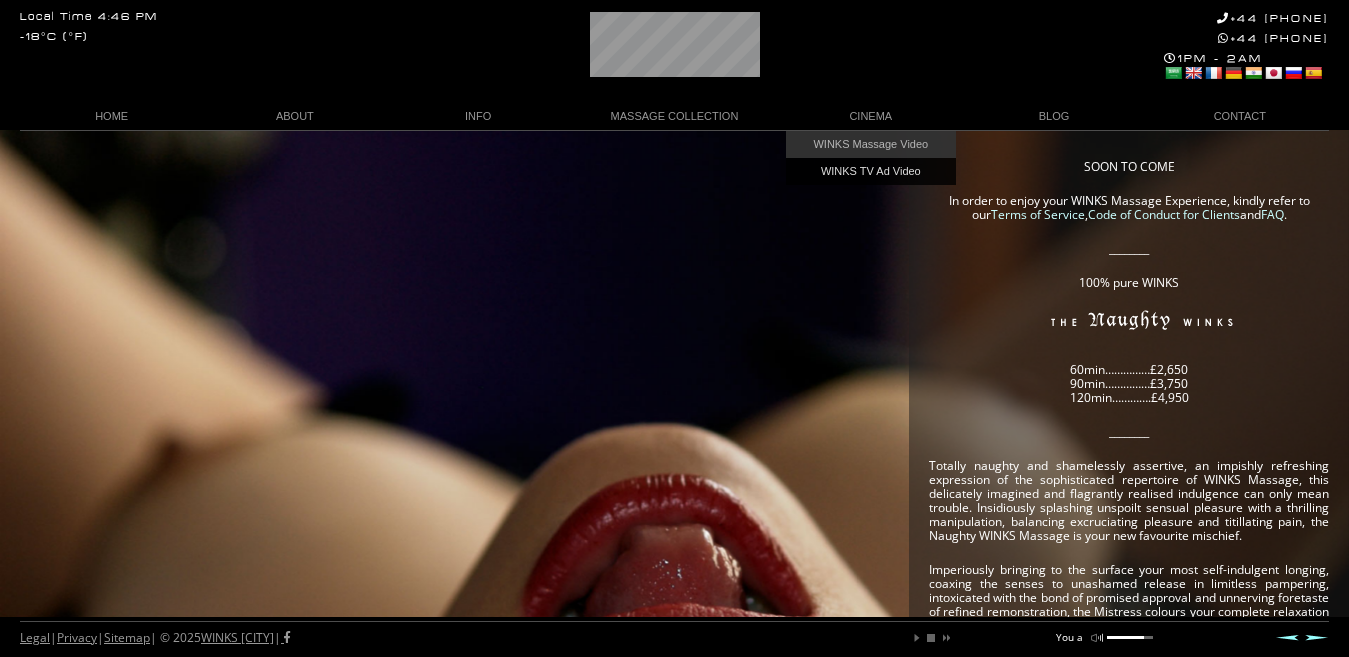 click on "WINKS Massage Video" at bounding box center (871, 144) 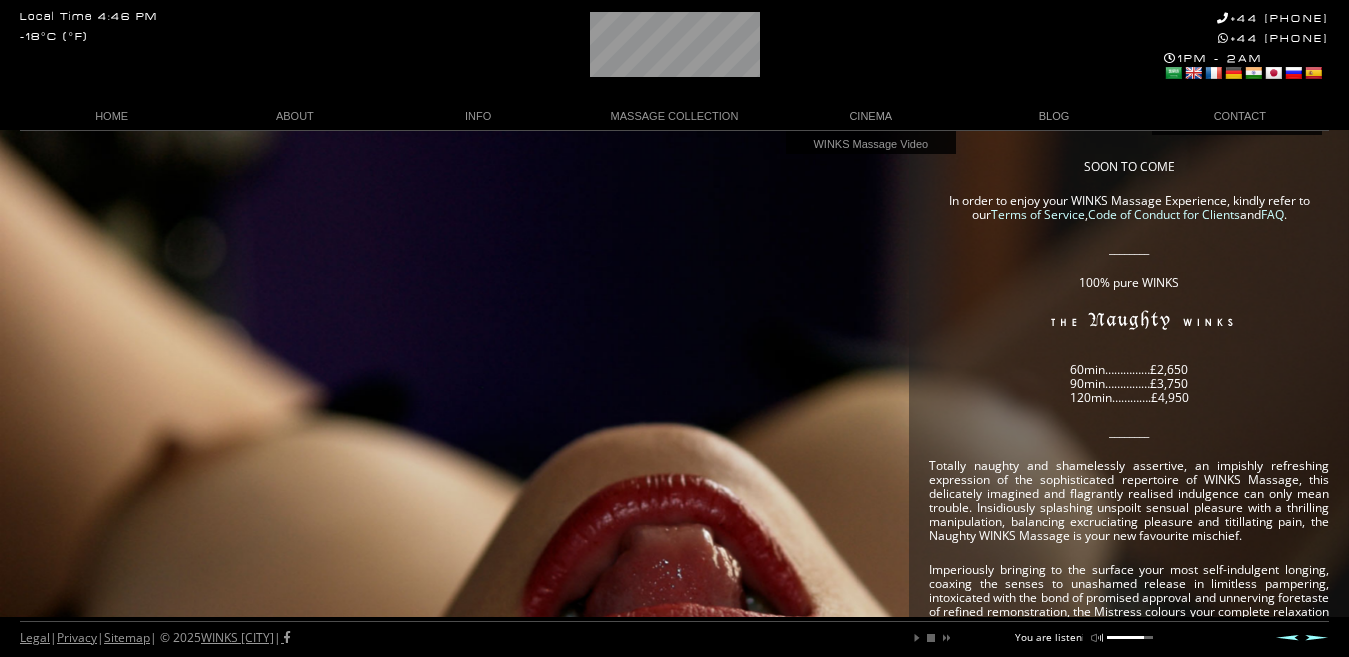 scroll, scrollTop: 0, scrollLeft: 71, axis: horizontal 